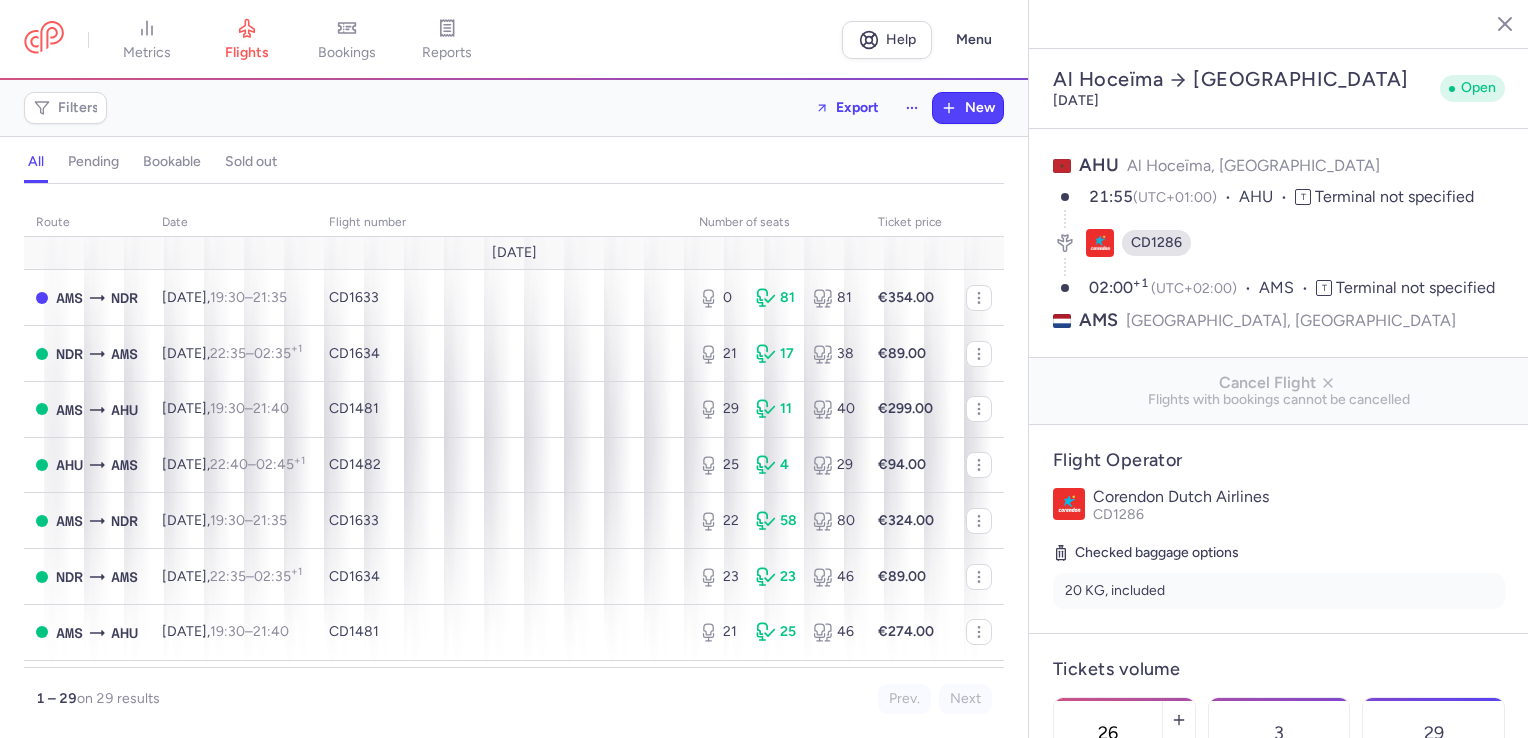 select on "days" 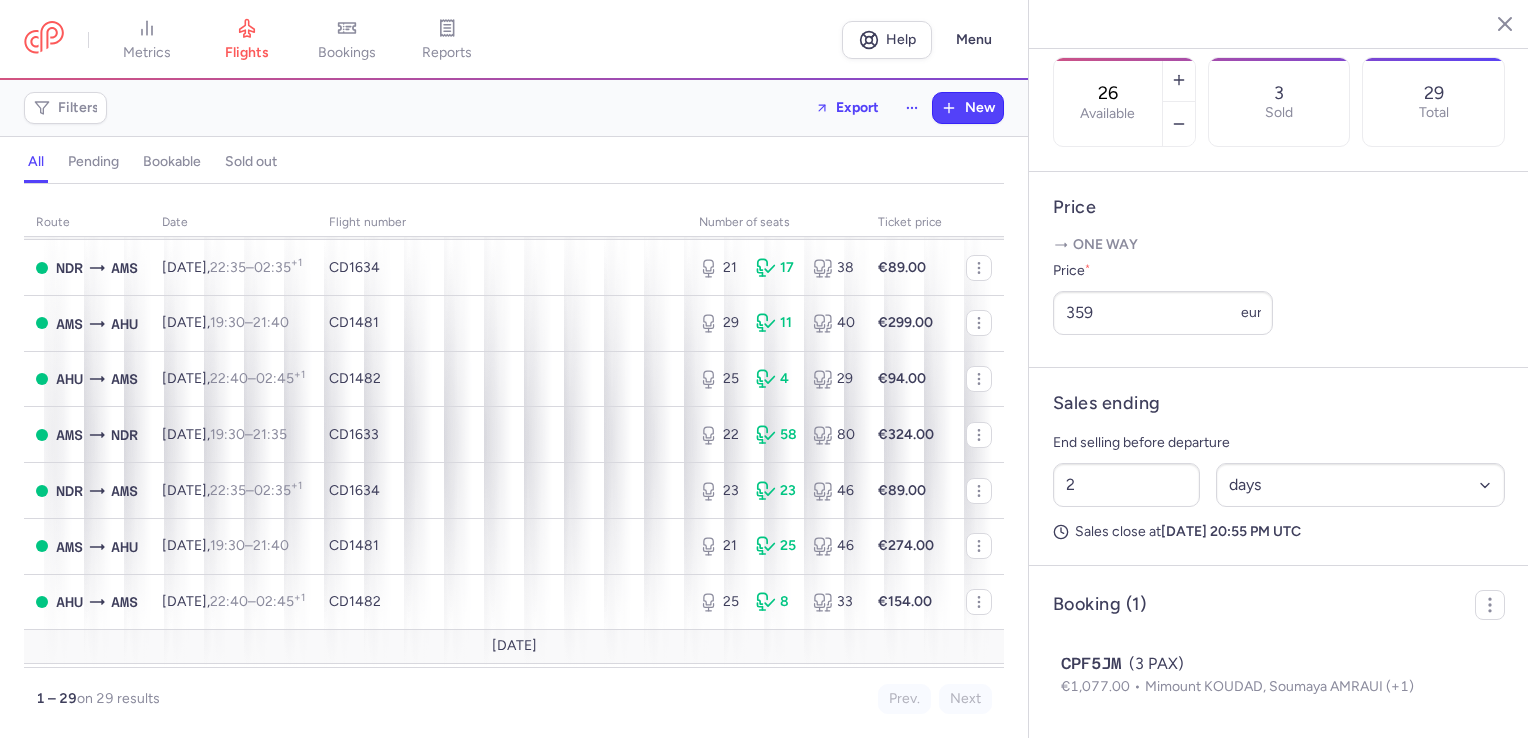 scroll, scrollTop: 0, scrollLeft: 0, axis: both 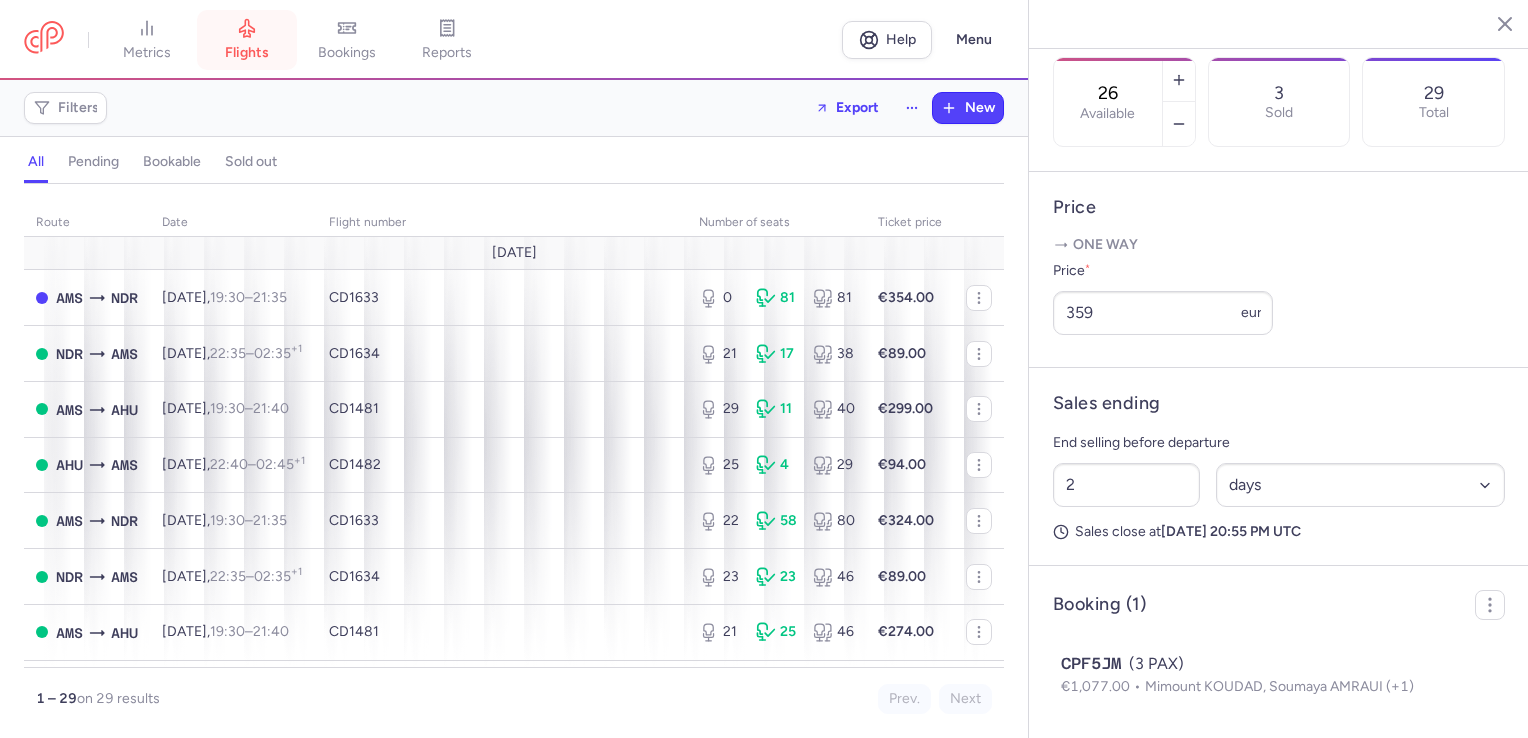 click on "flights" at bounding box center [247, 40] 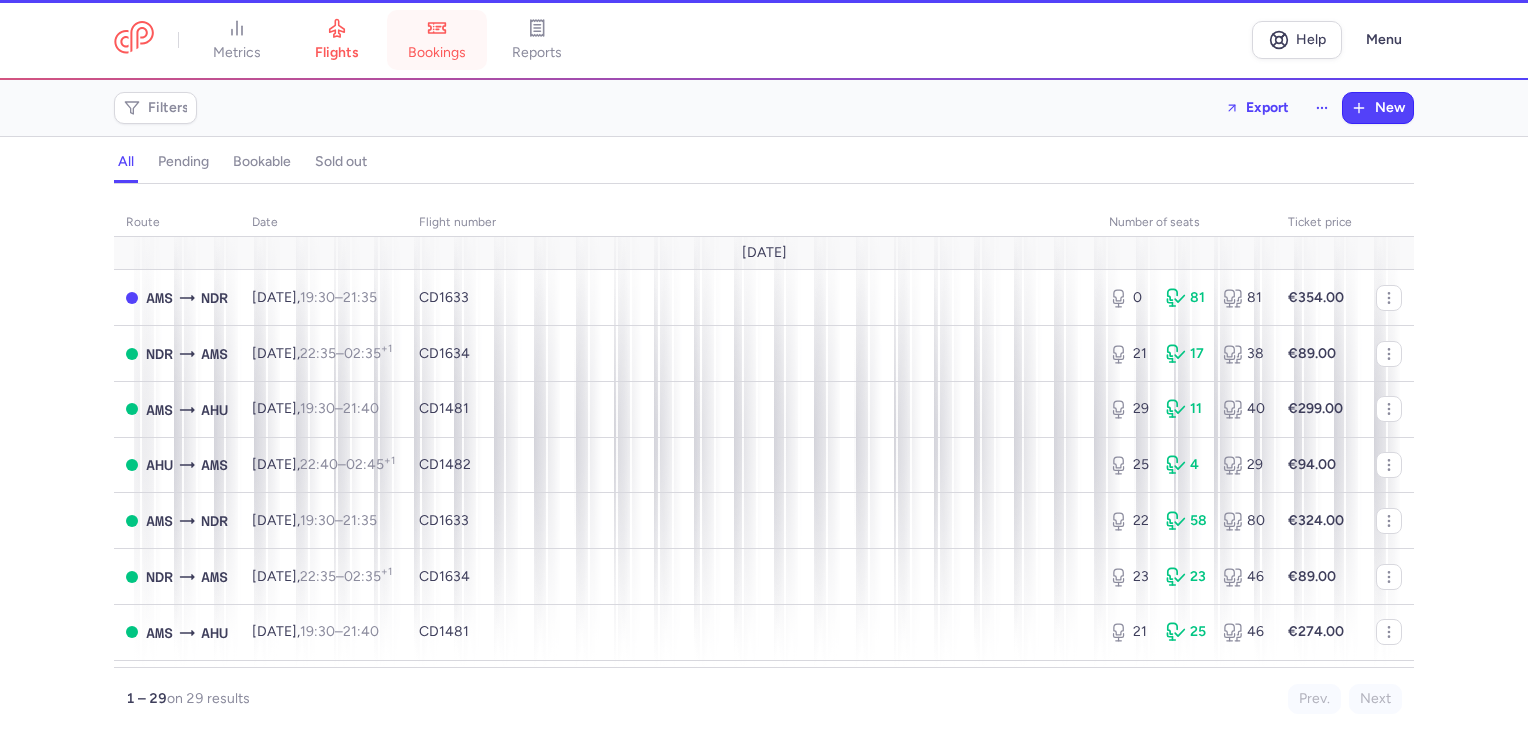 click on "bookings" at bounding box center [437, 53] 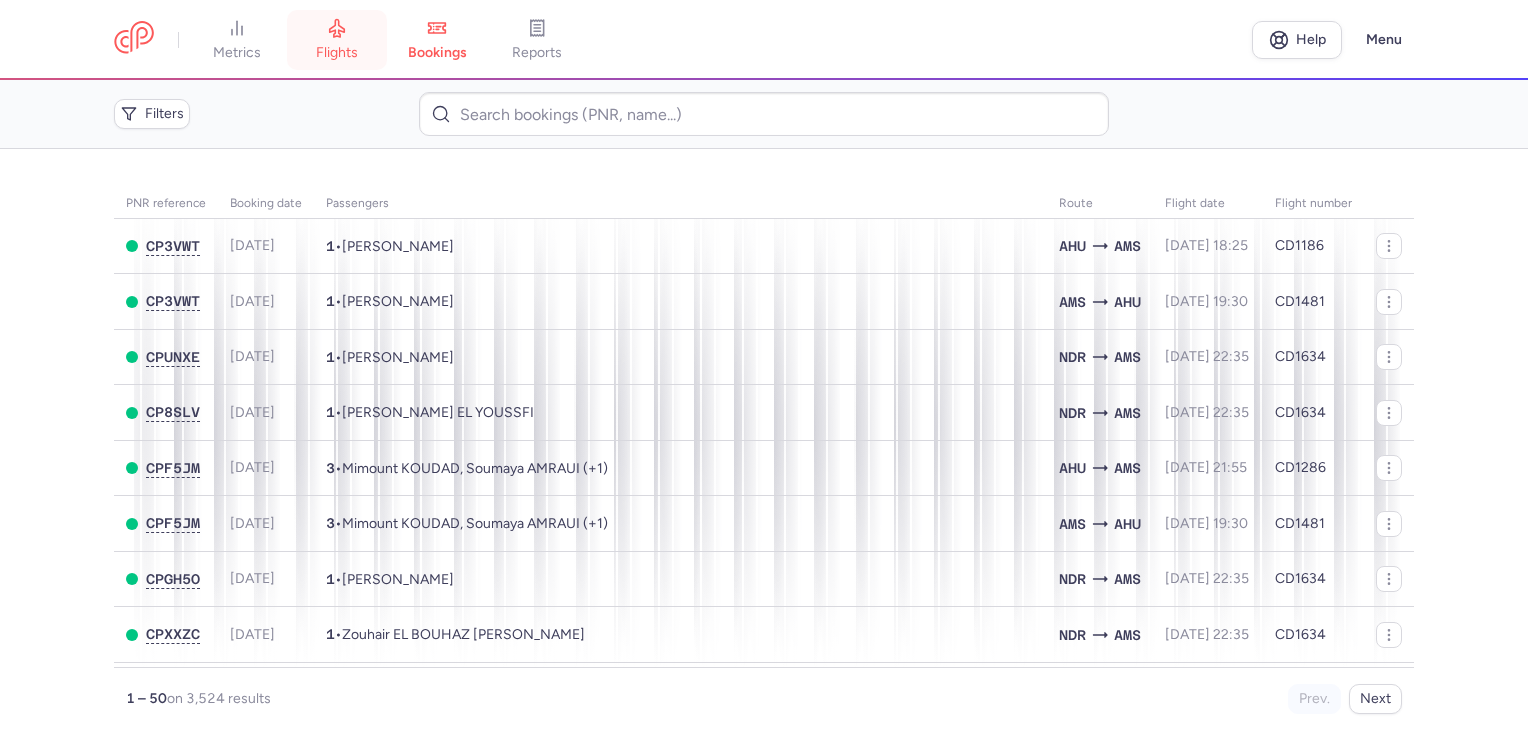 click on "flights" at bounding box center [337, 53] 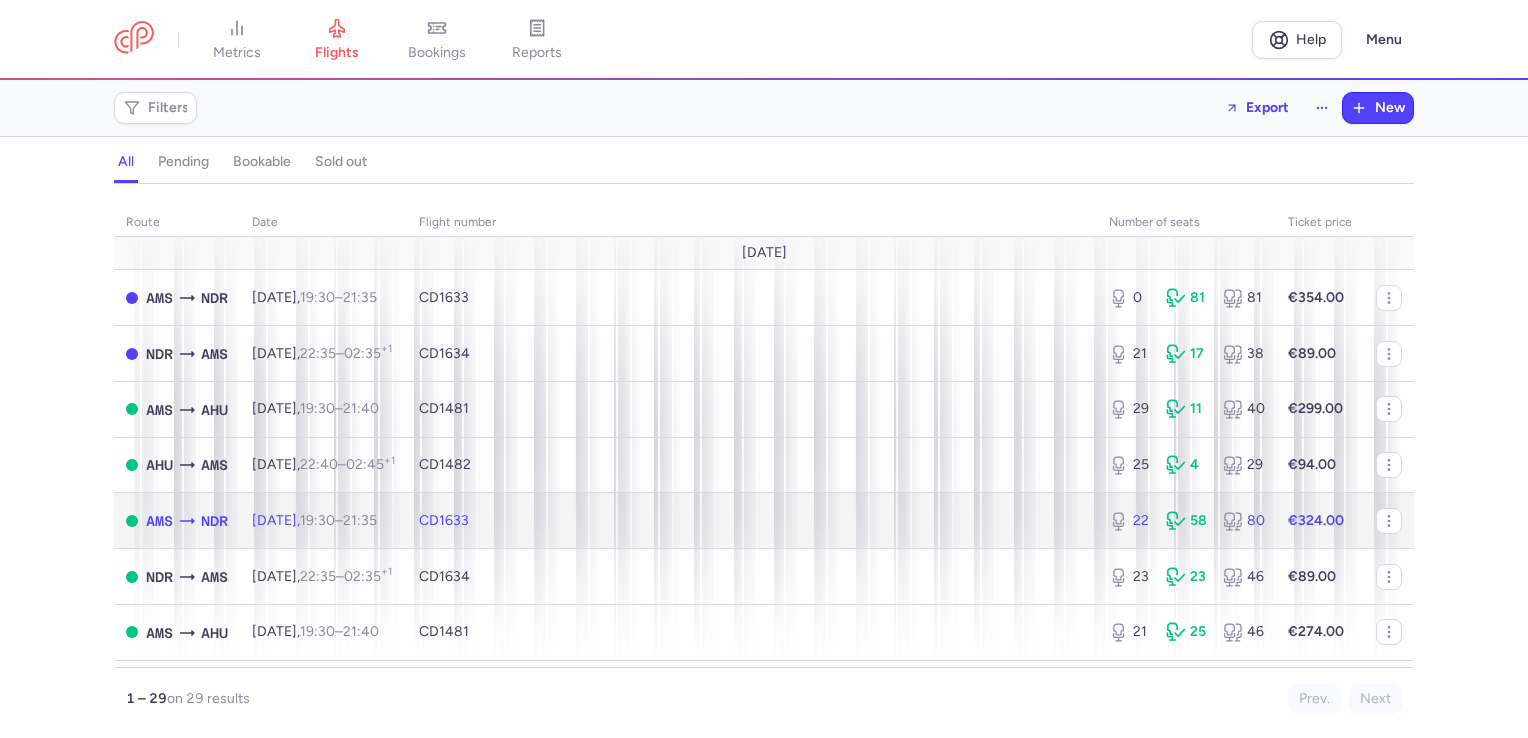 click on "CD1633" 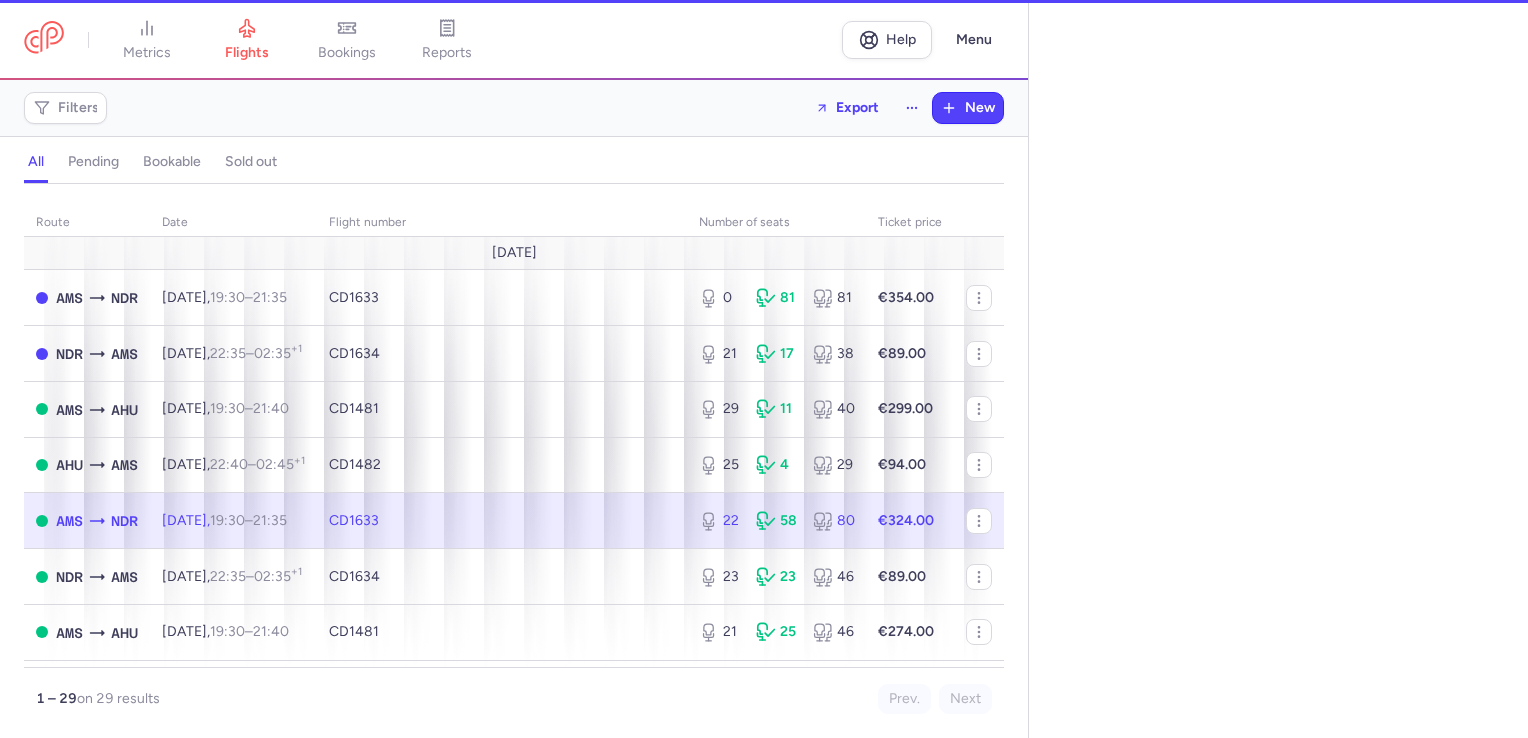 select on "days" 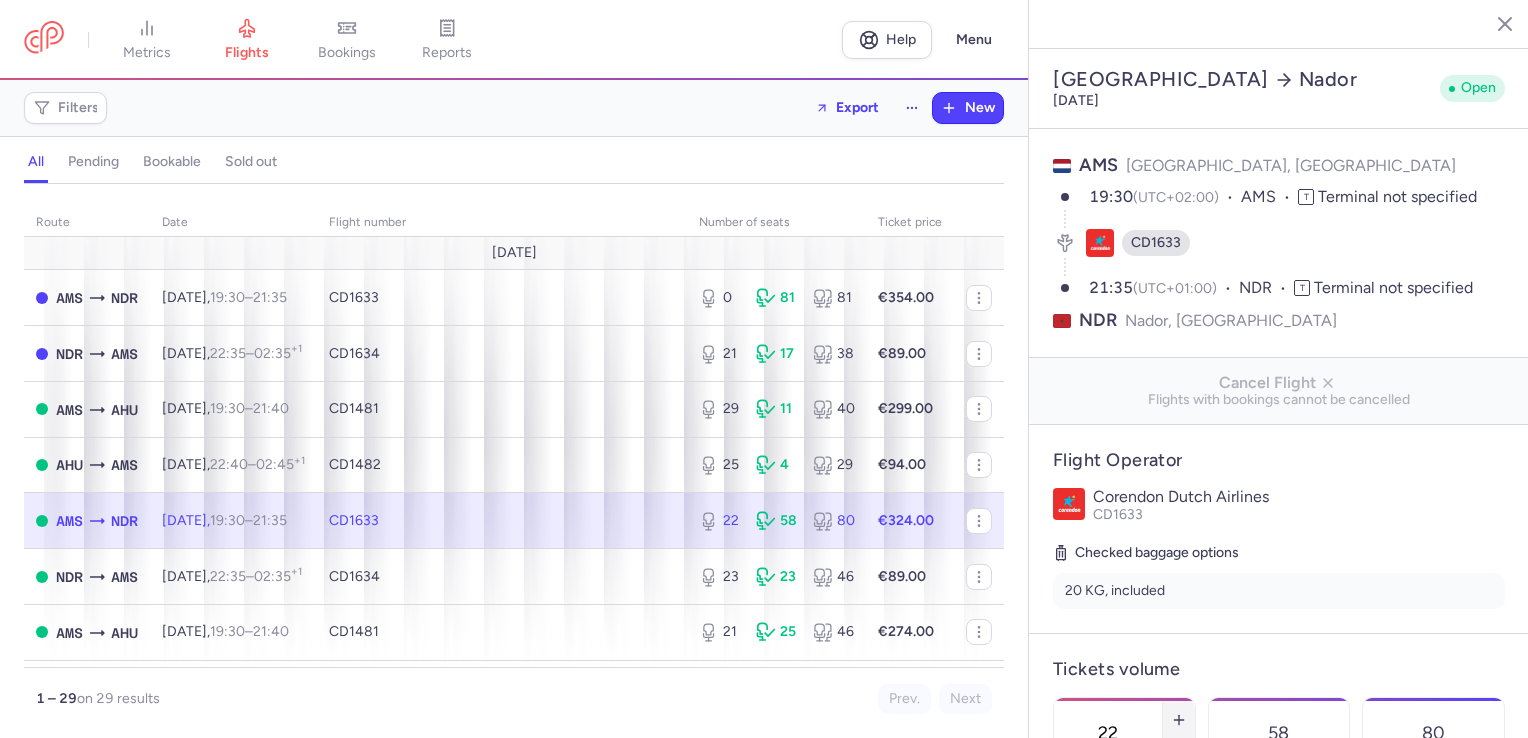 click at bounding box center (1179, 720) 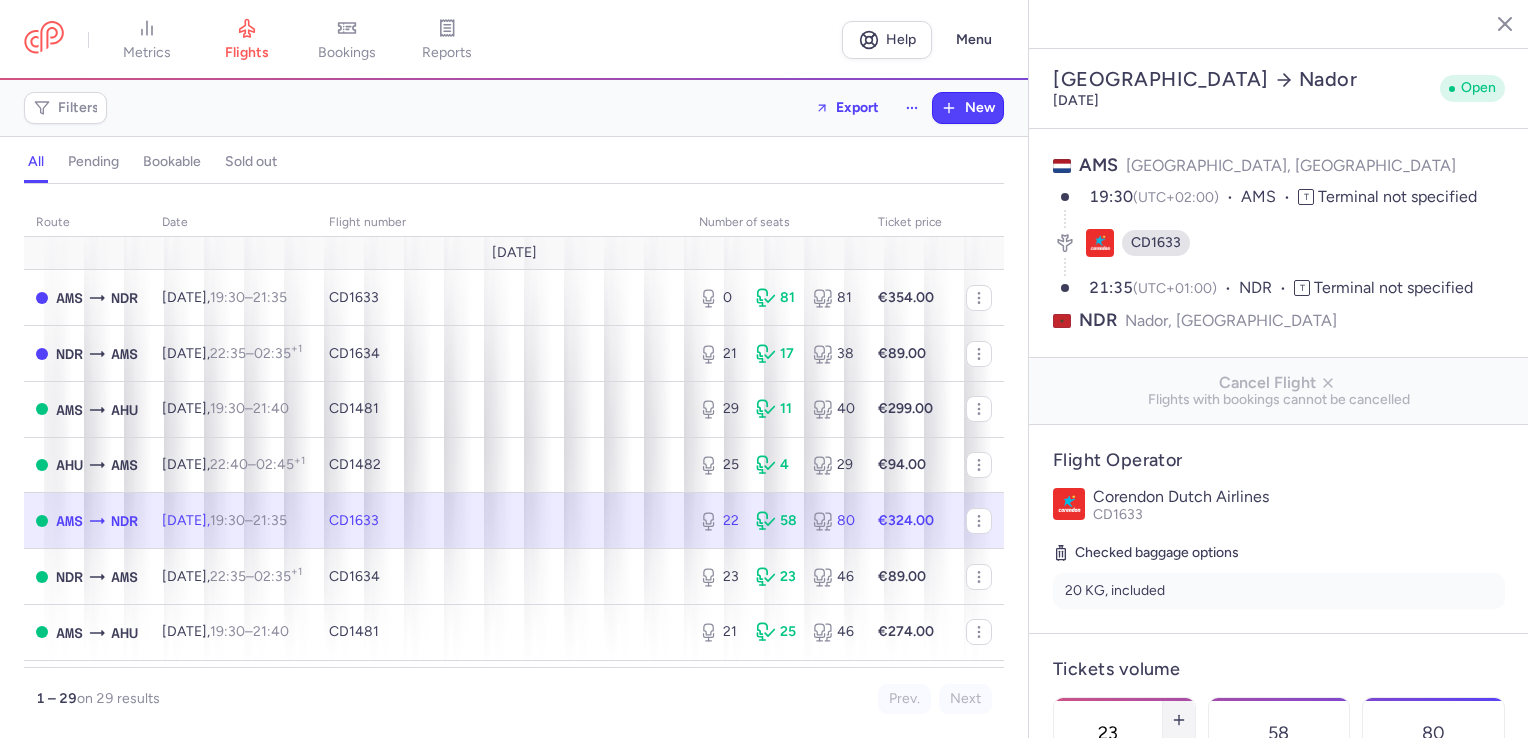 click at bounding box center (1179, 720) 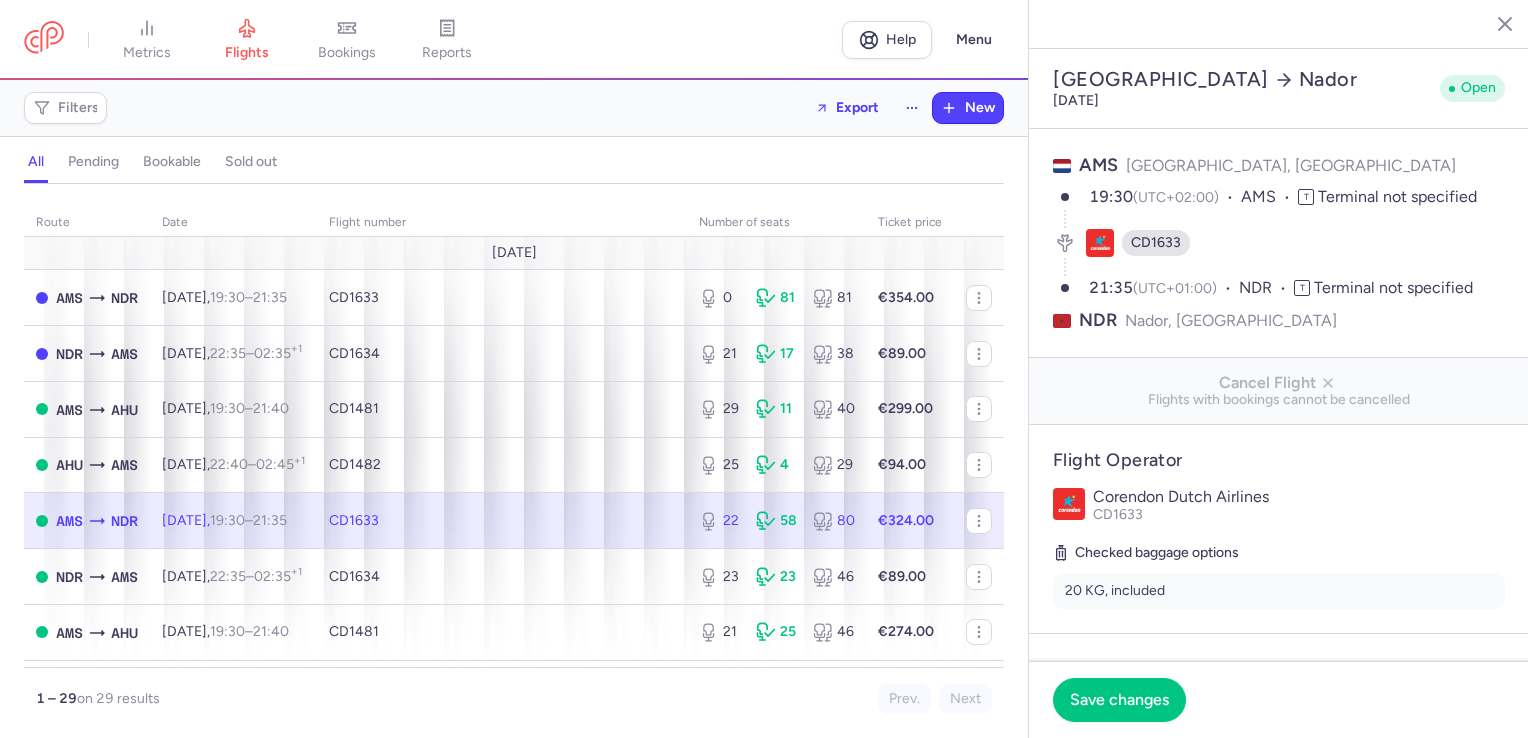 click on "Save changes" 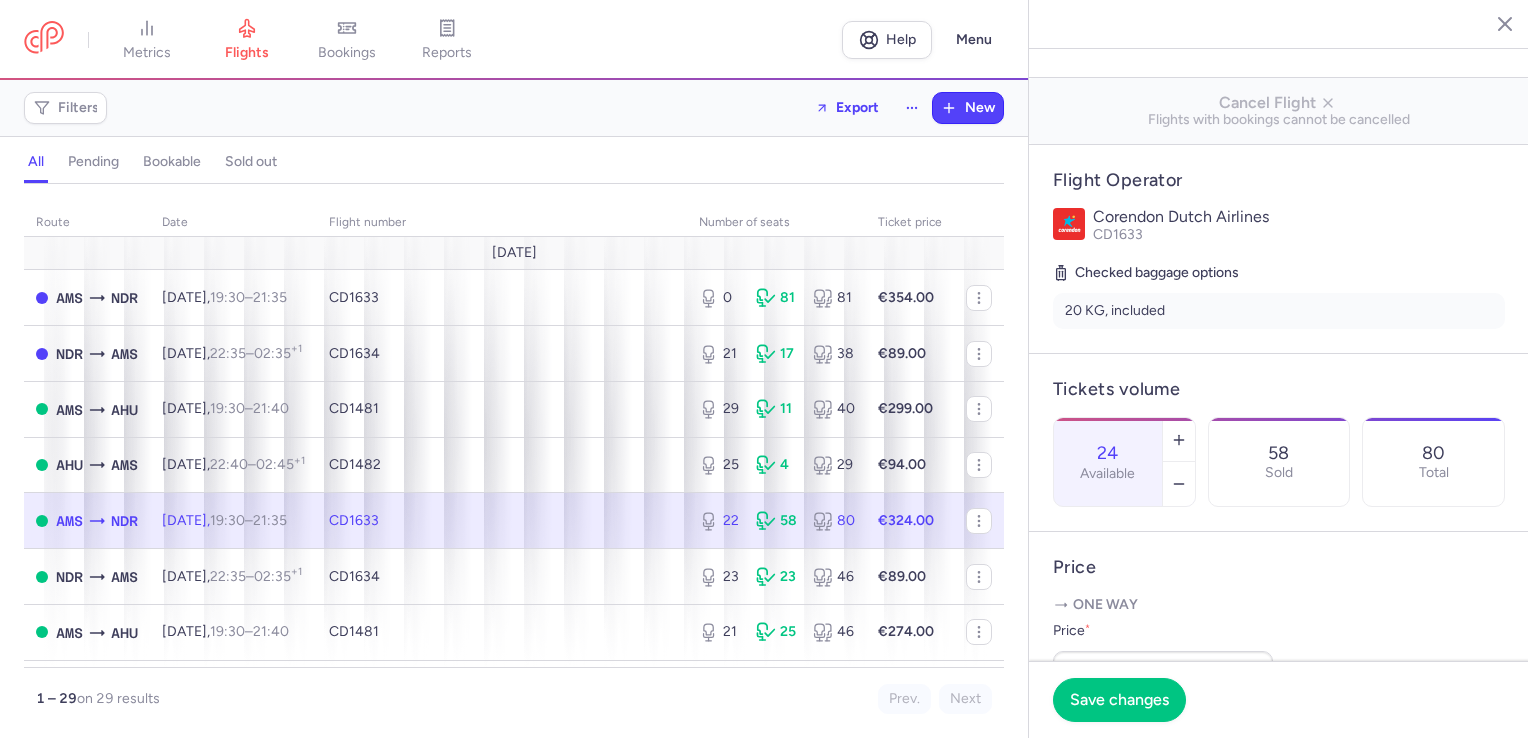 scroll, scrollTop: 300, scrollLeft: 0, axis: vertical 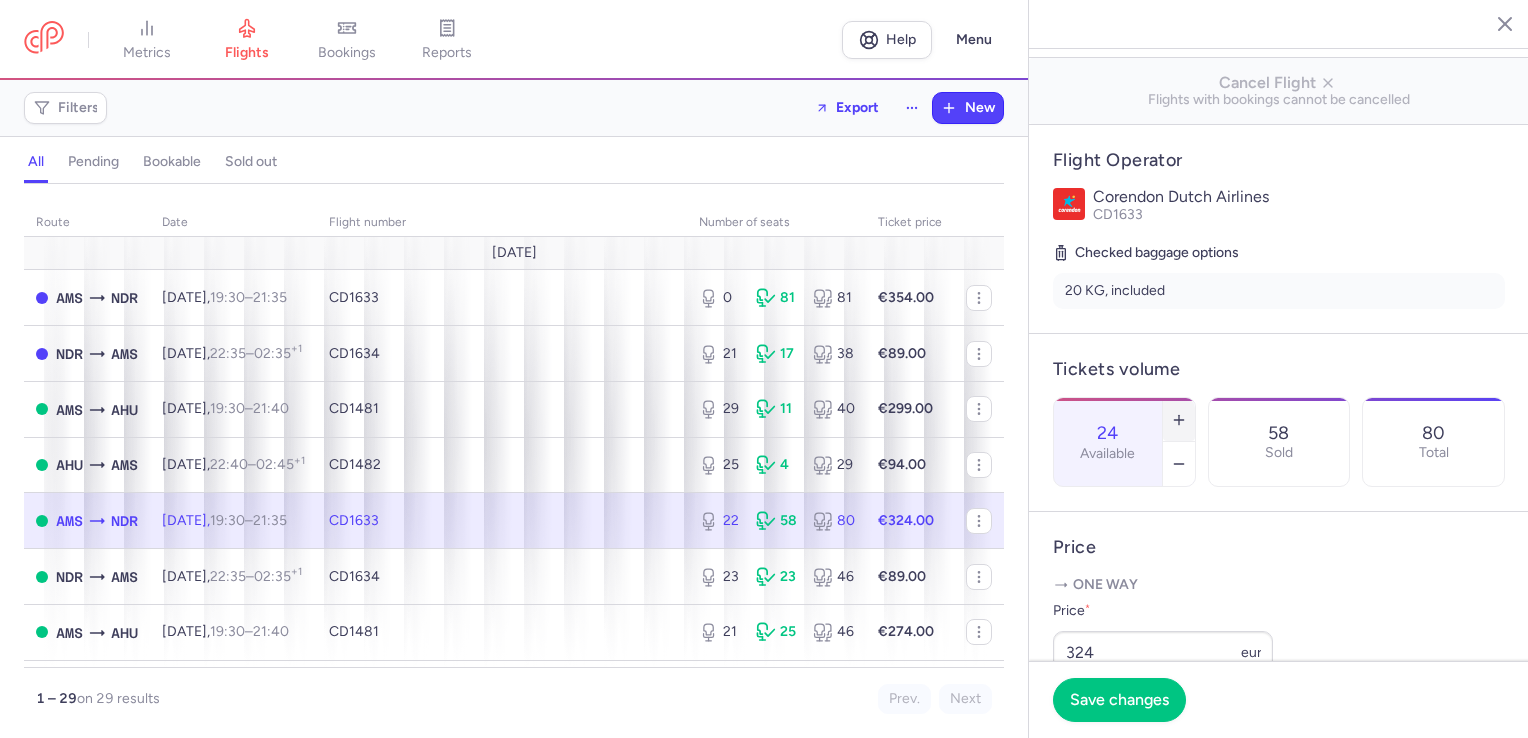 click 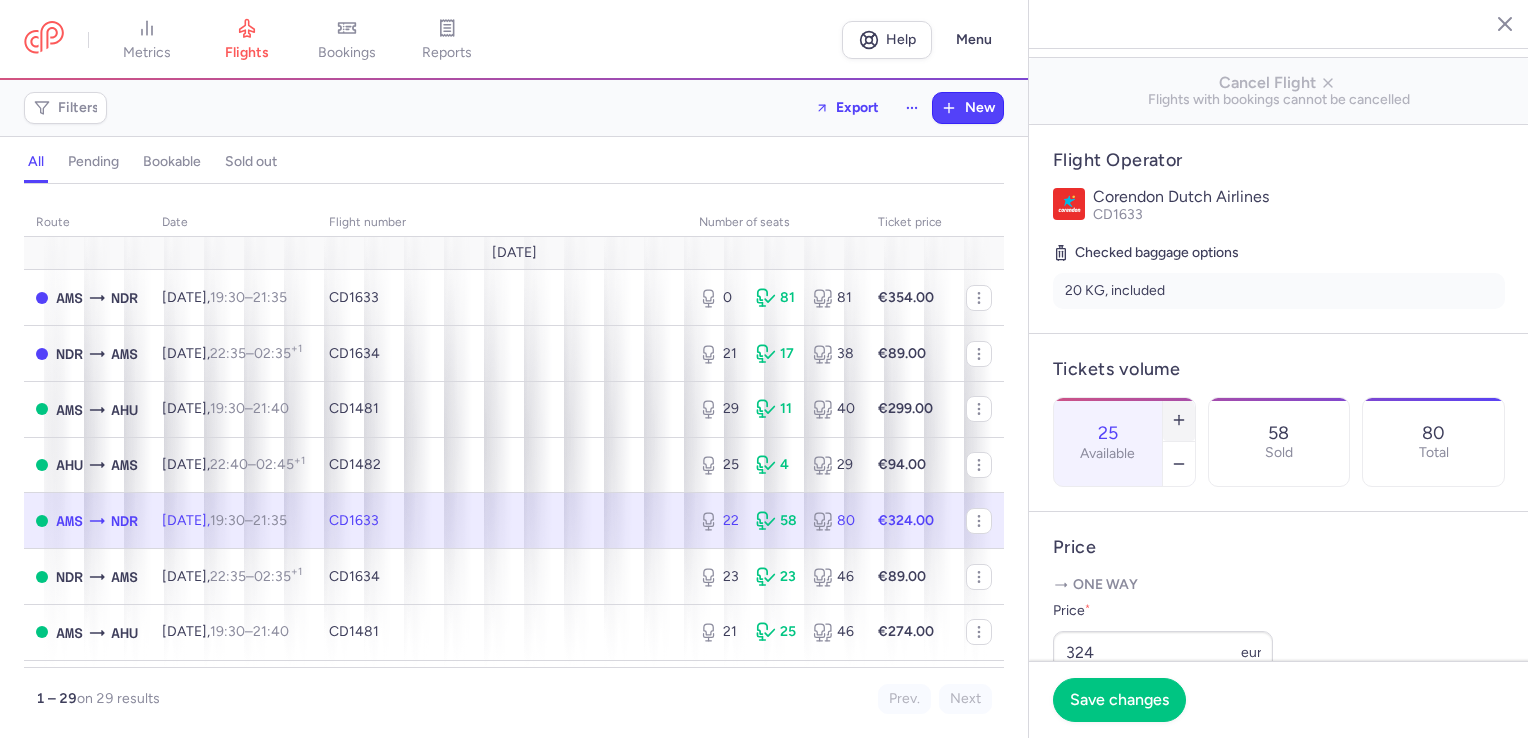 click 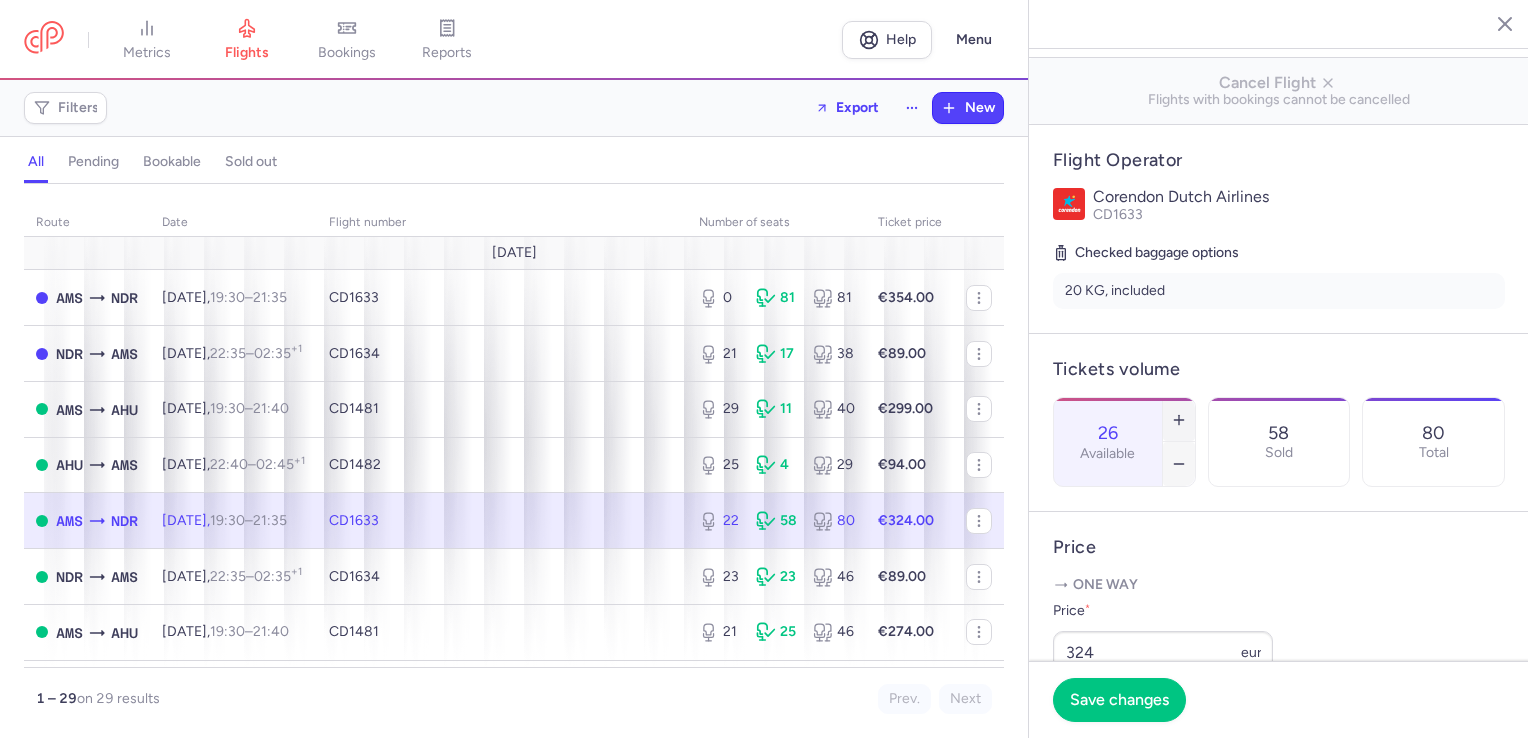 drag, startPoint x: 1253, startPoint y: 377, endPoint x: 1250, endPoint y: 424, distance: 47.095646 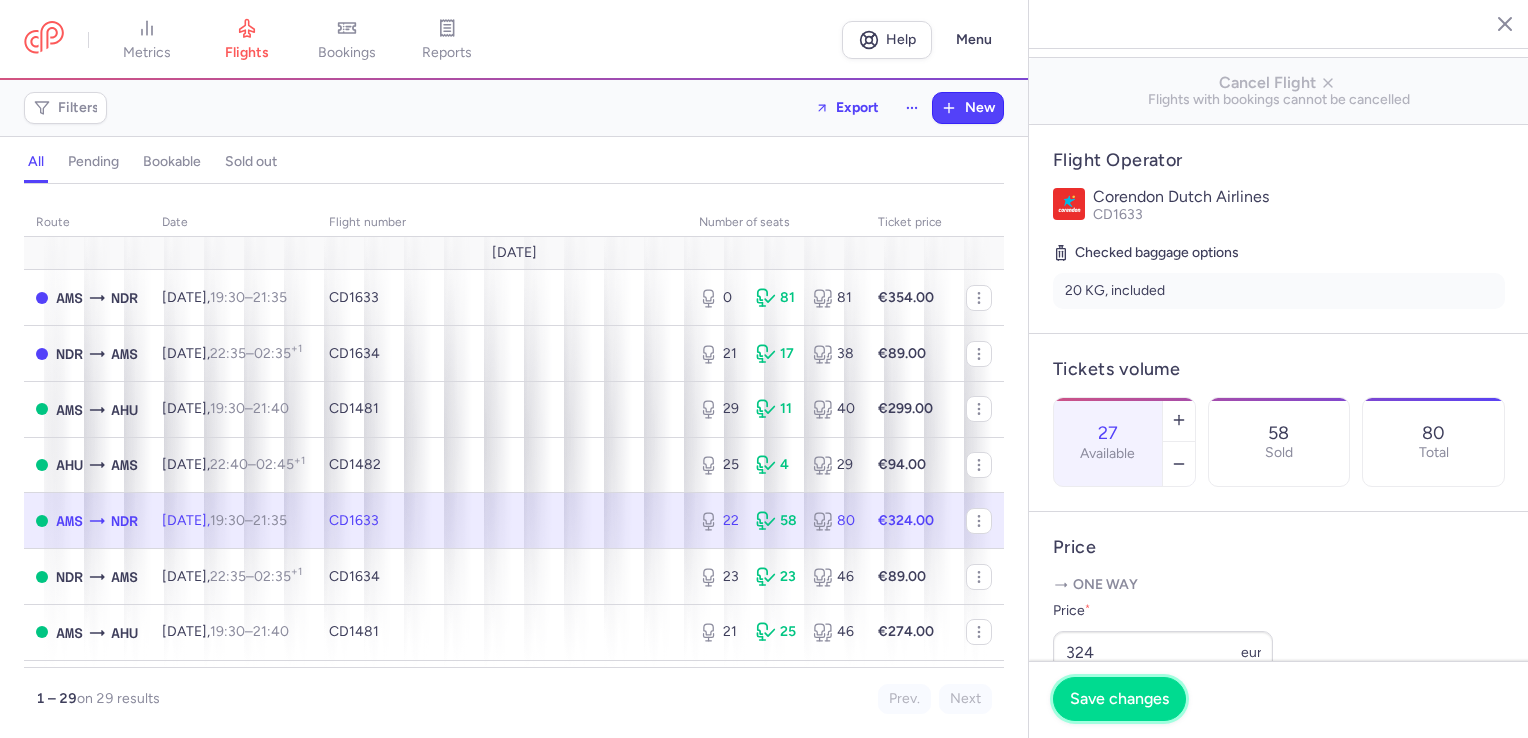 drag, startPoint x: 1117, startPoint y: 702, endPoint x: 1108, endPoint y: 697, distance: 10.29563 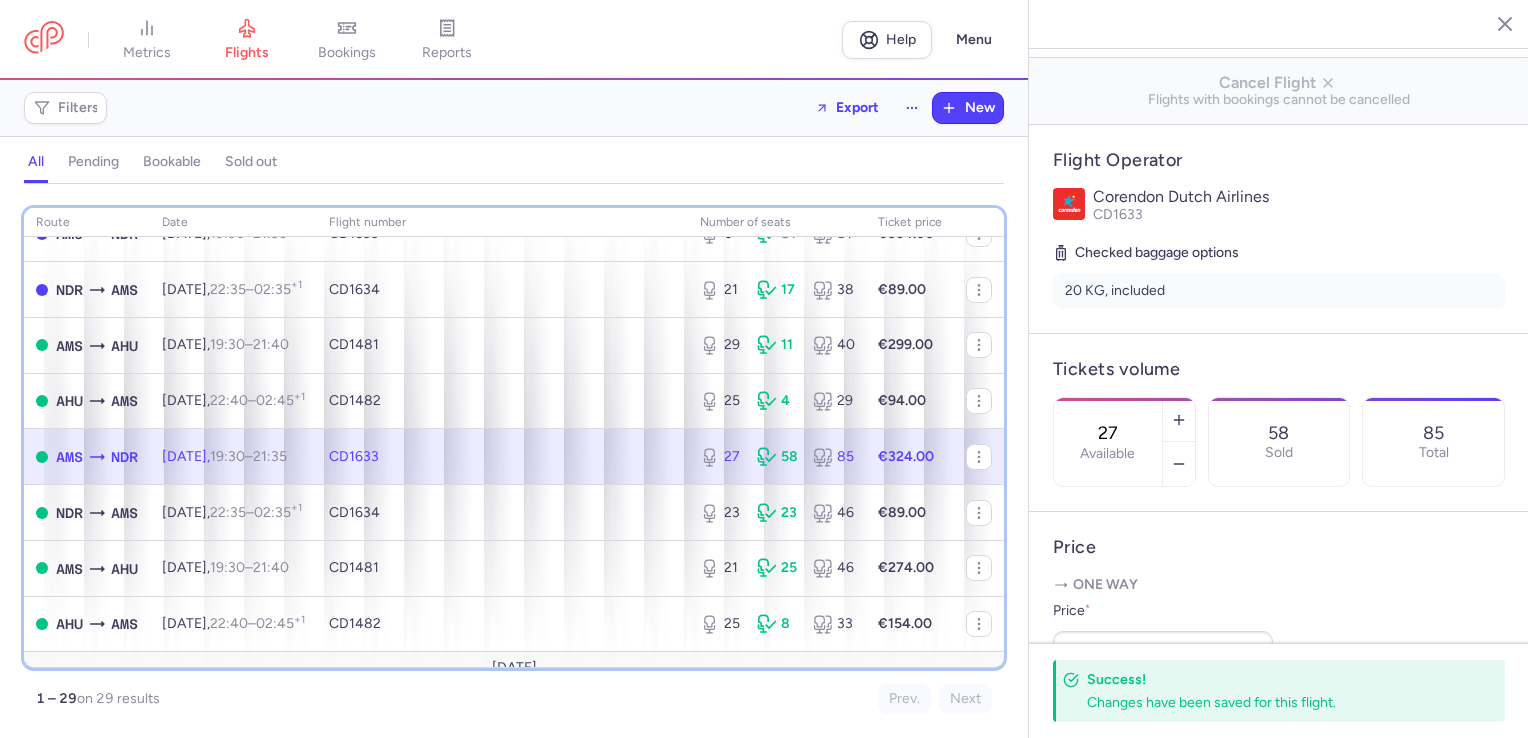scroll, scrollTop: 67, scrollLeft: 0, axis: vertical 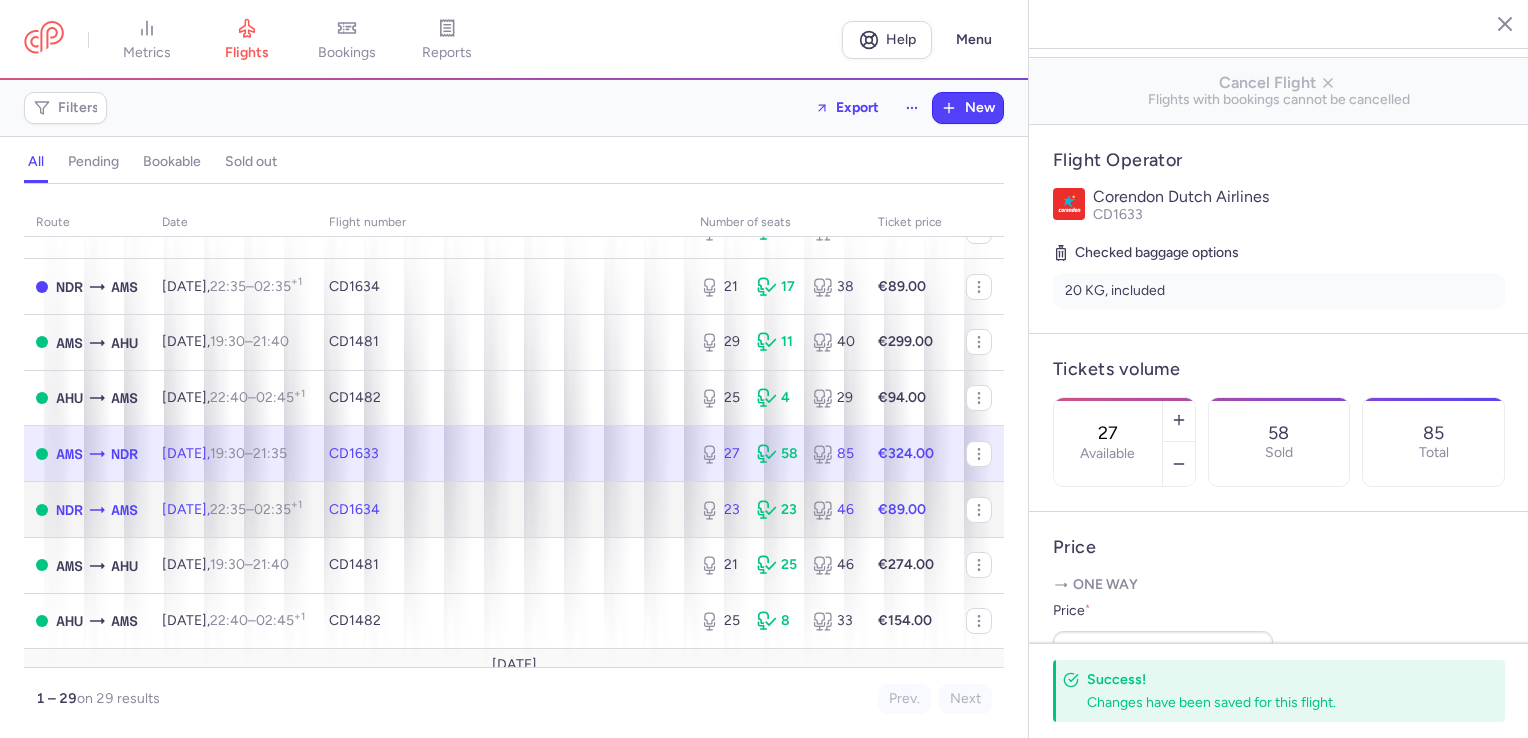 click on "23 23 46" 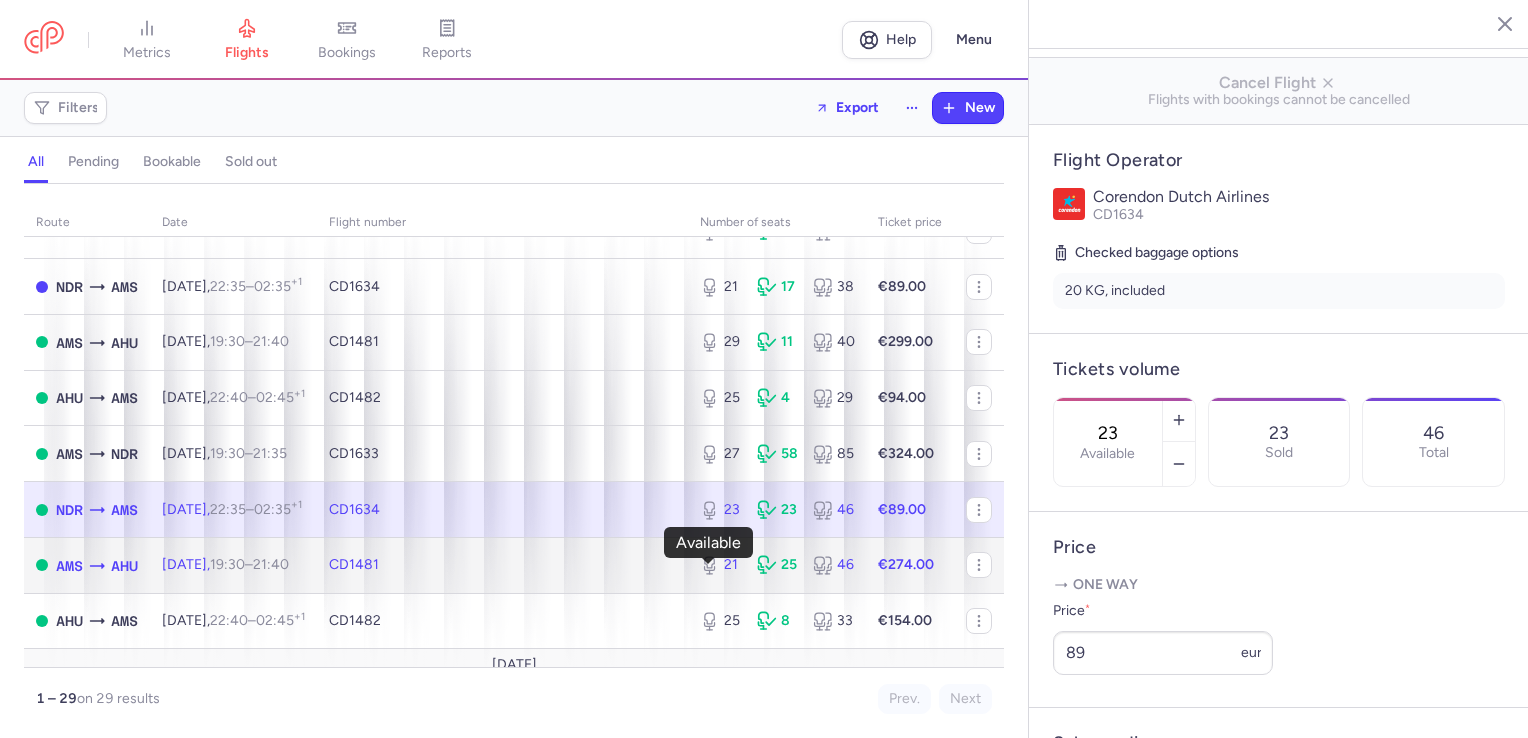 click 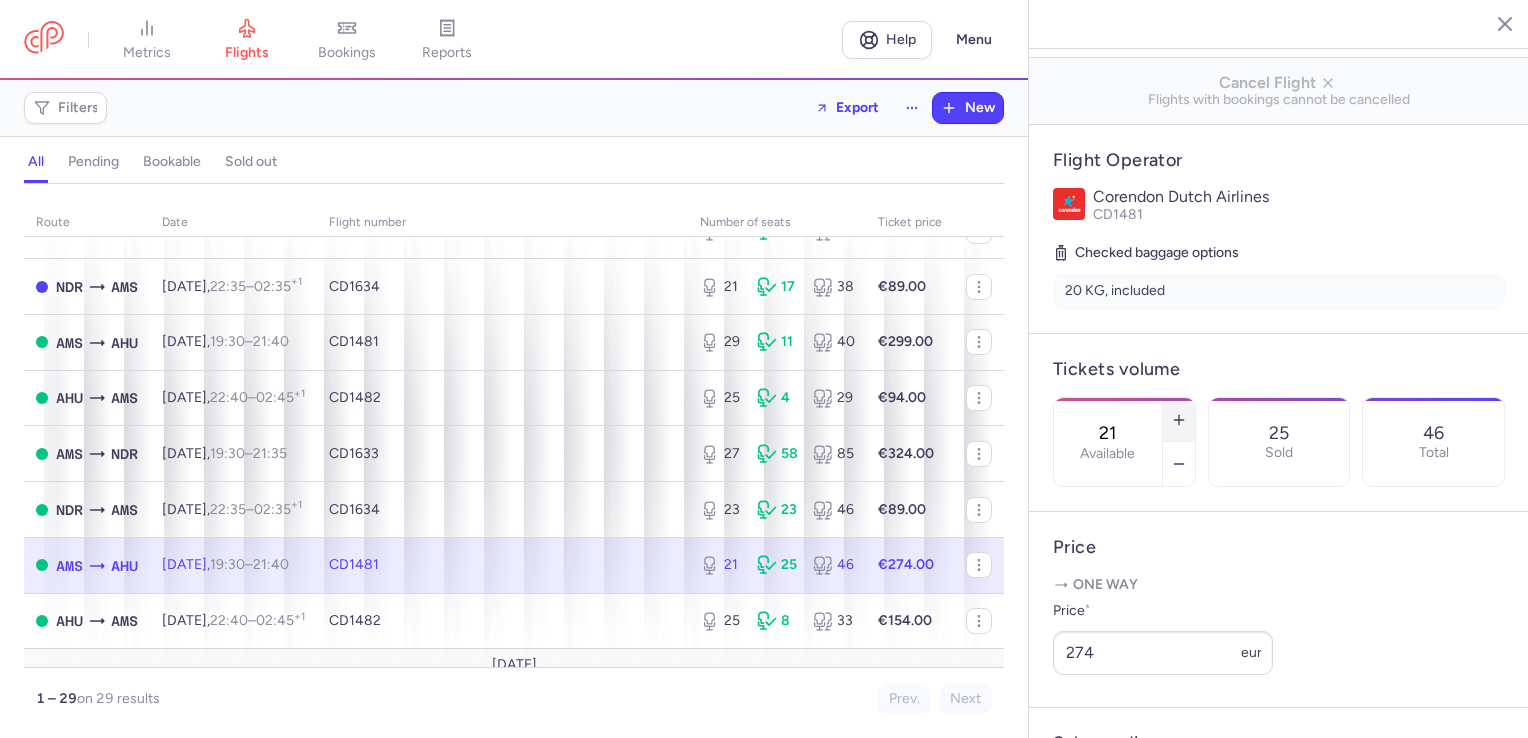 click 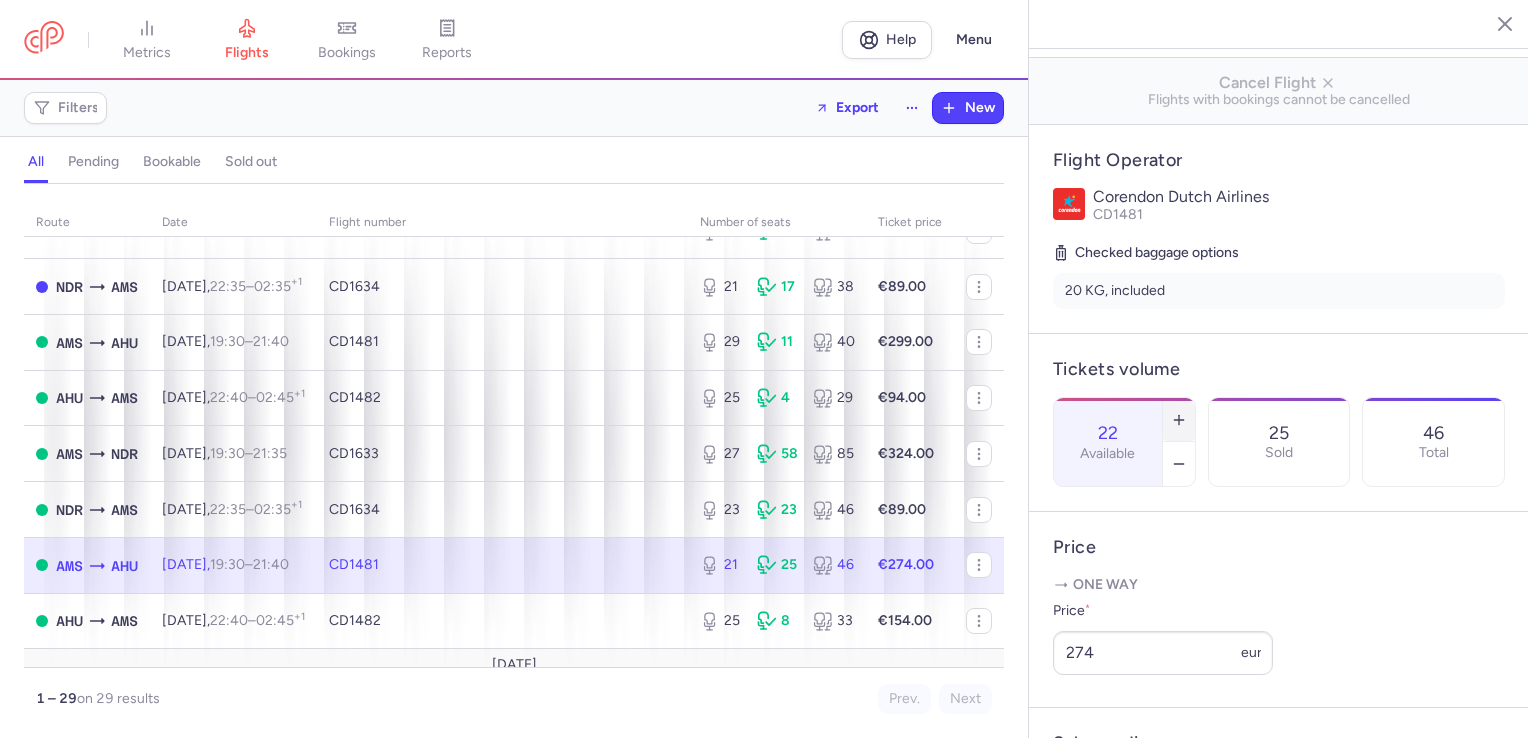 click 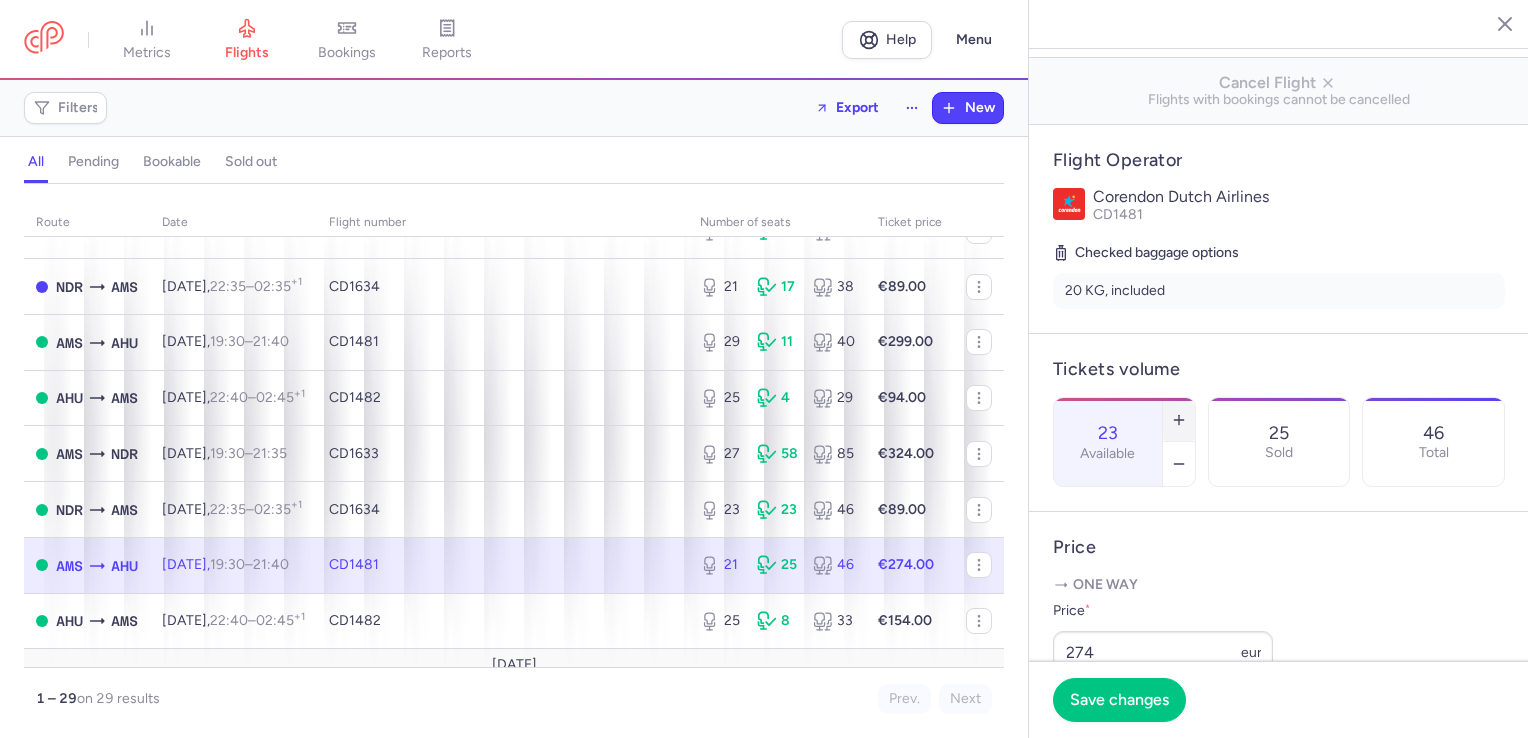 click 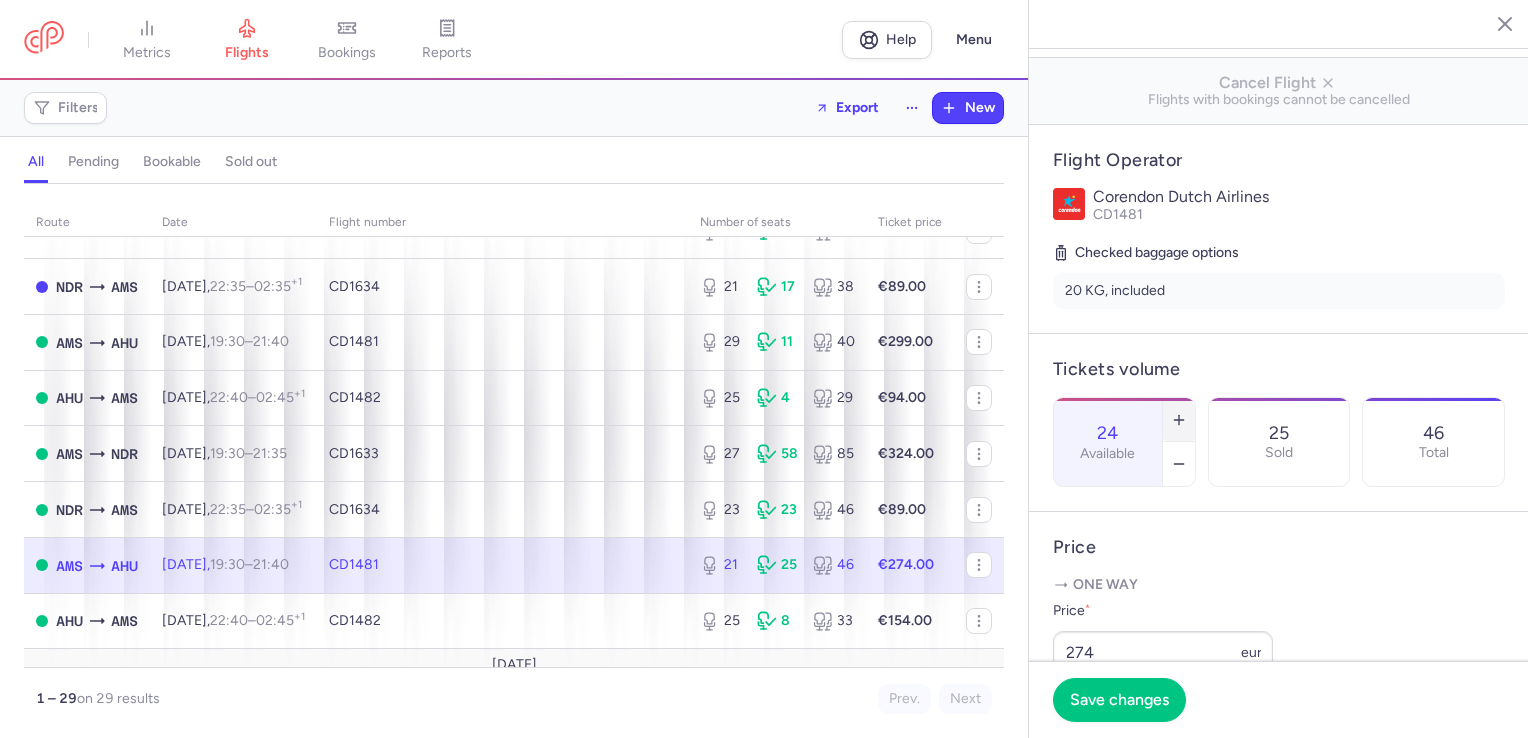 click 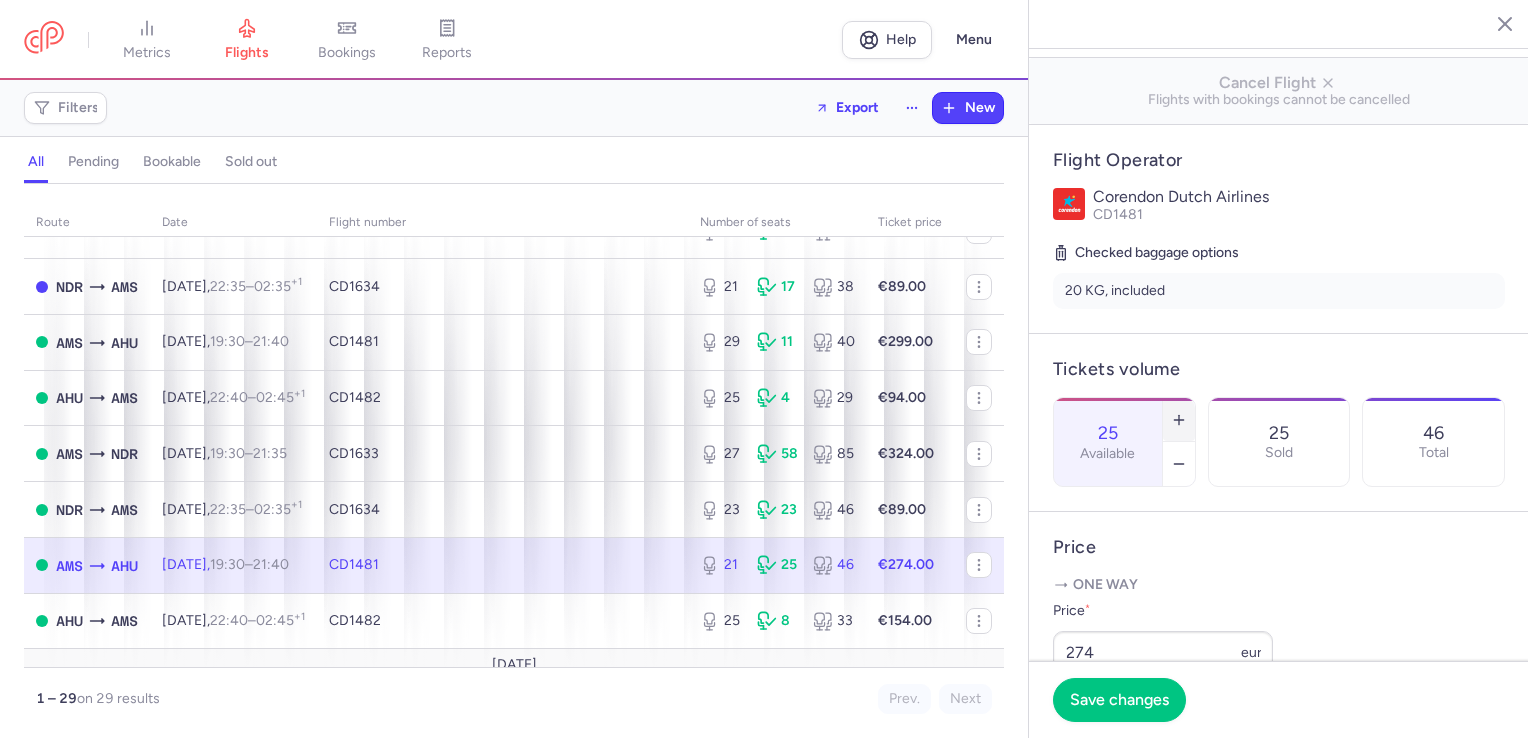 click 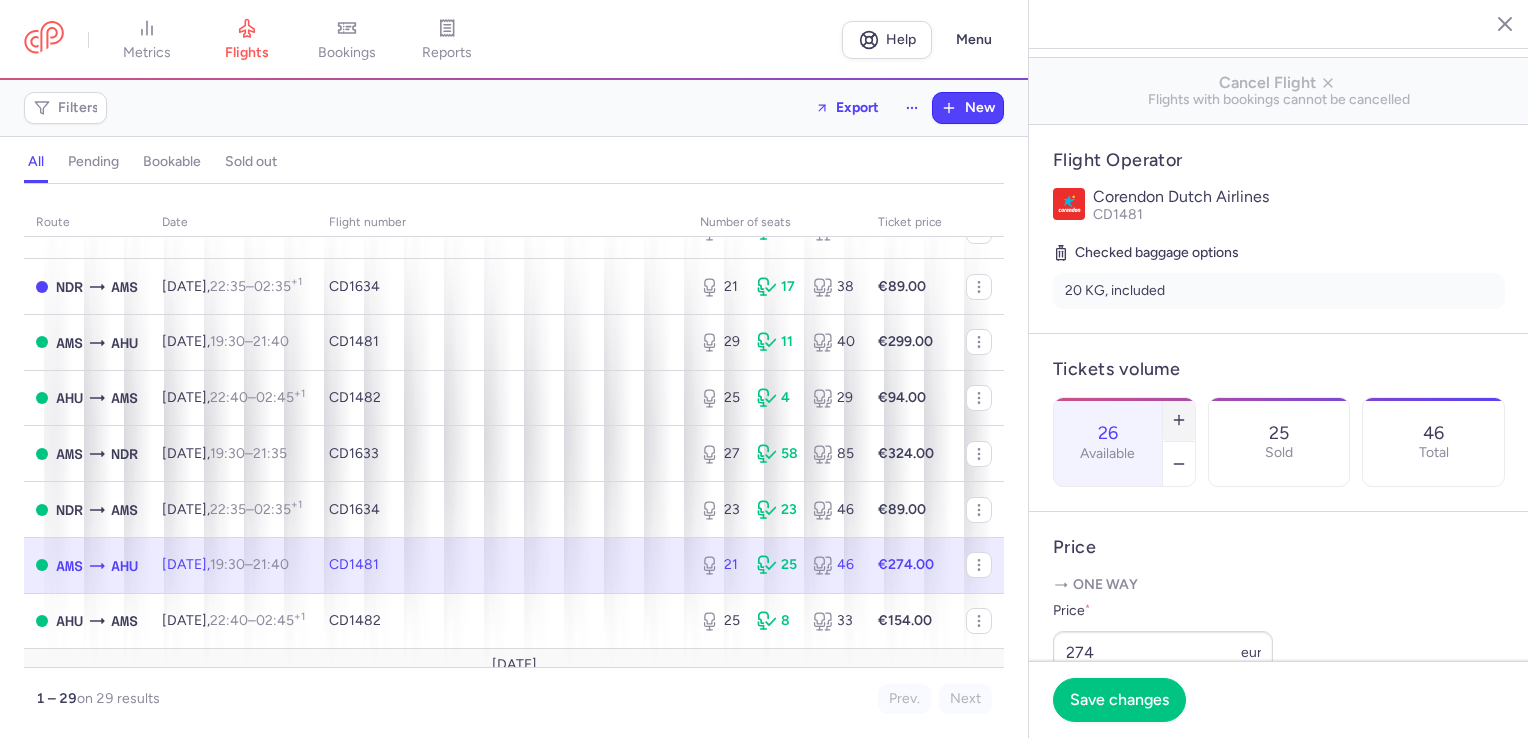 click 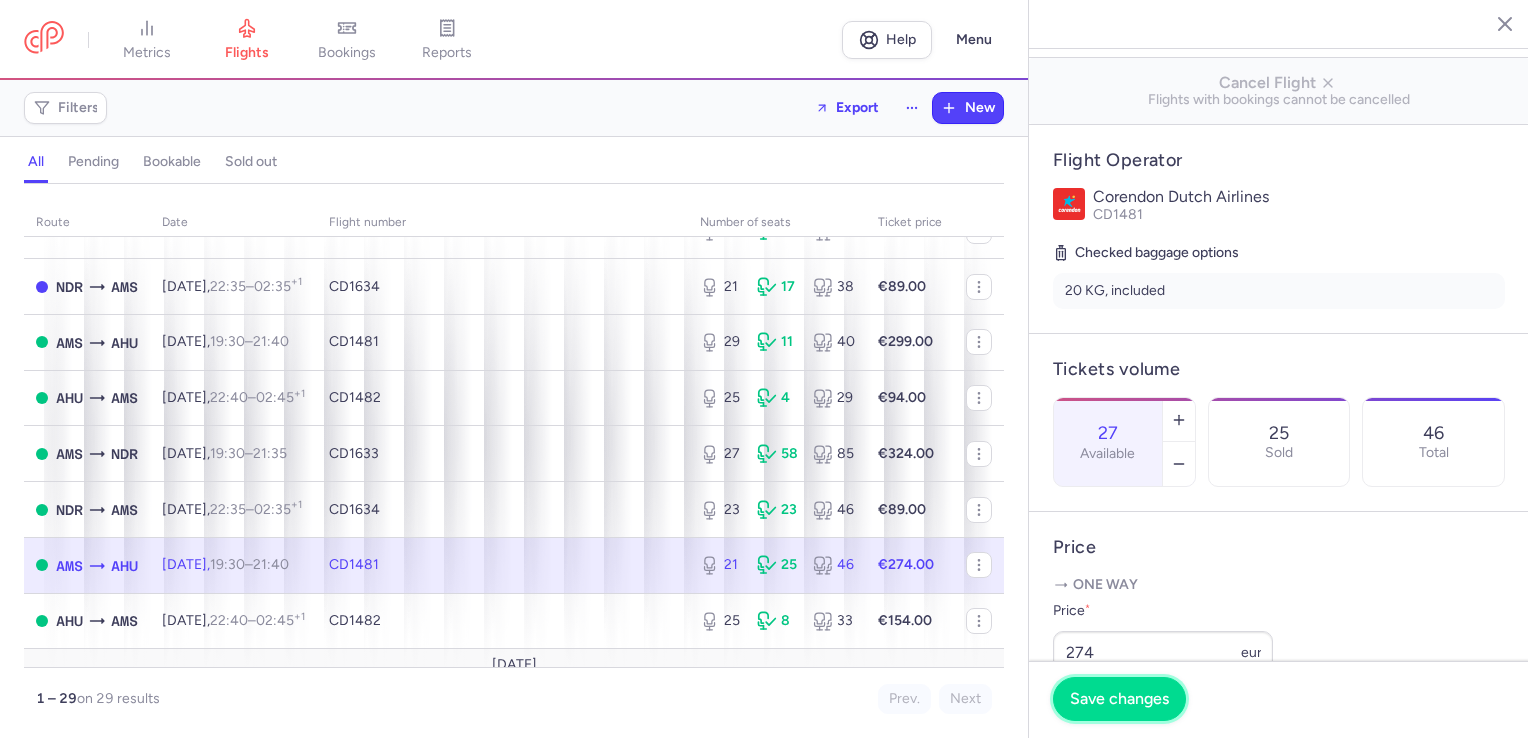 click on "Save changes" at bounding box center [1119, 699] 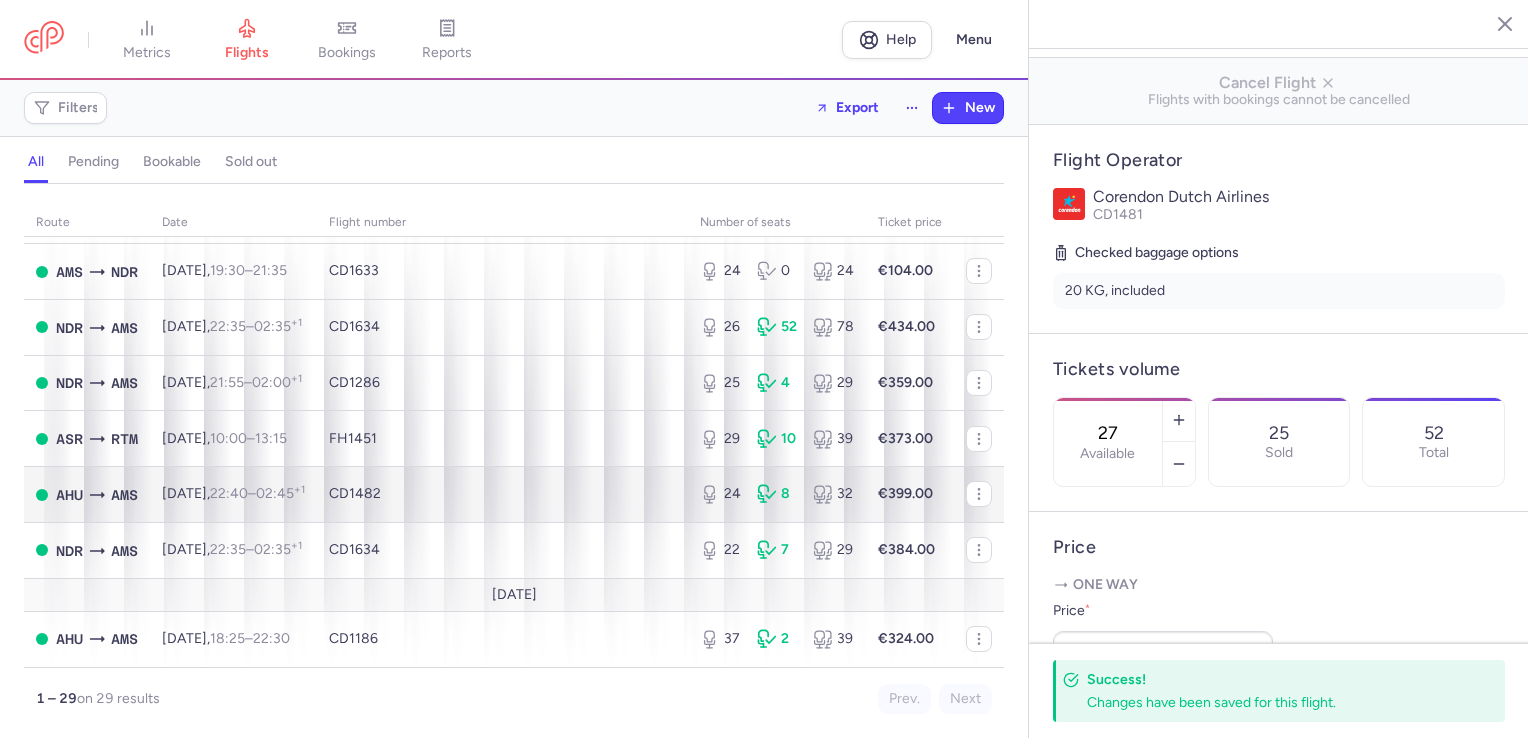 scroll, scrollTop: 0, scrollLeft: 0, axis: both 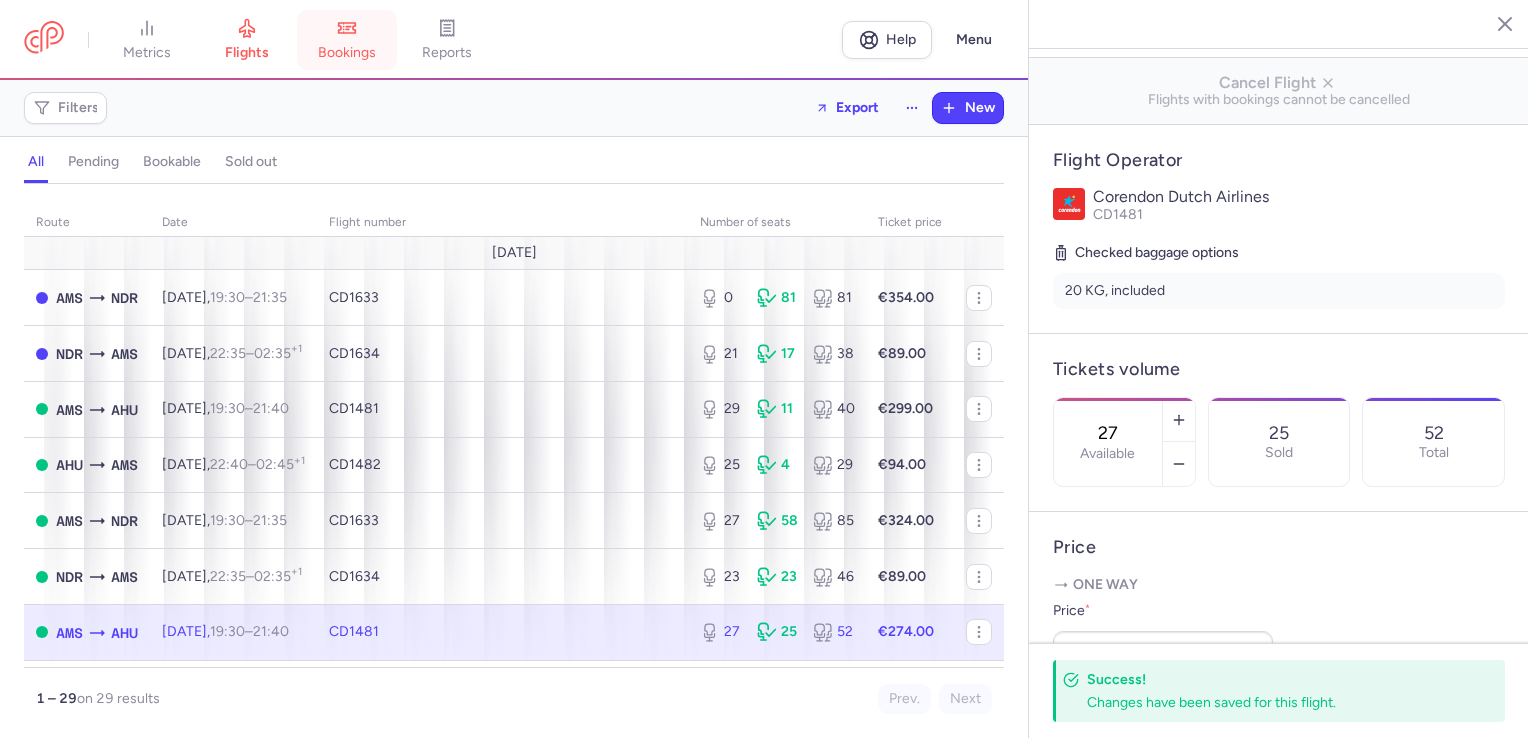 click on "bookings" at bounding box center (347, 40) 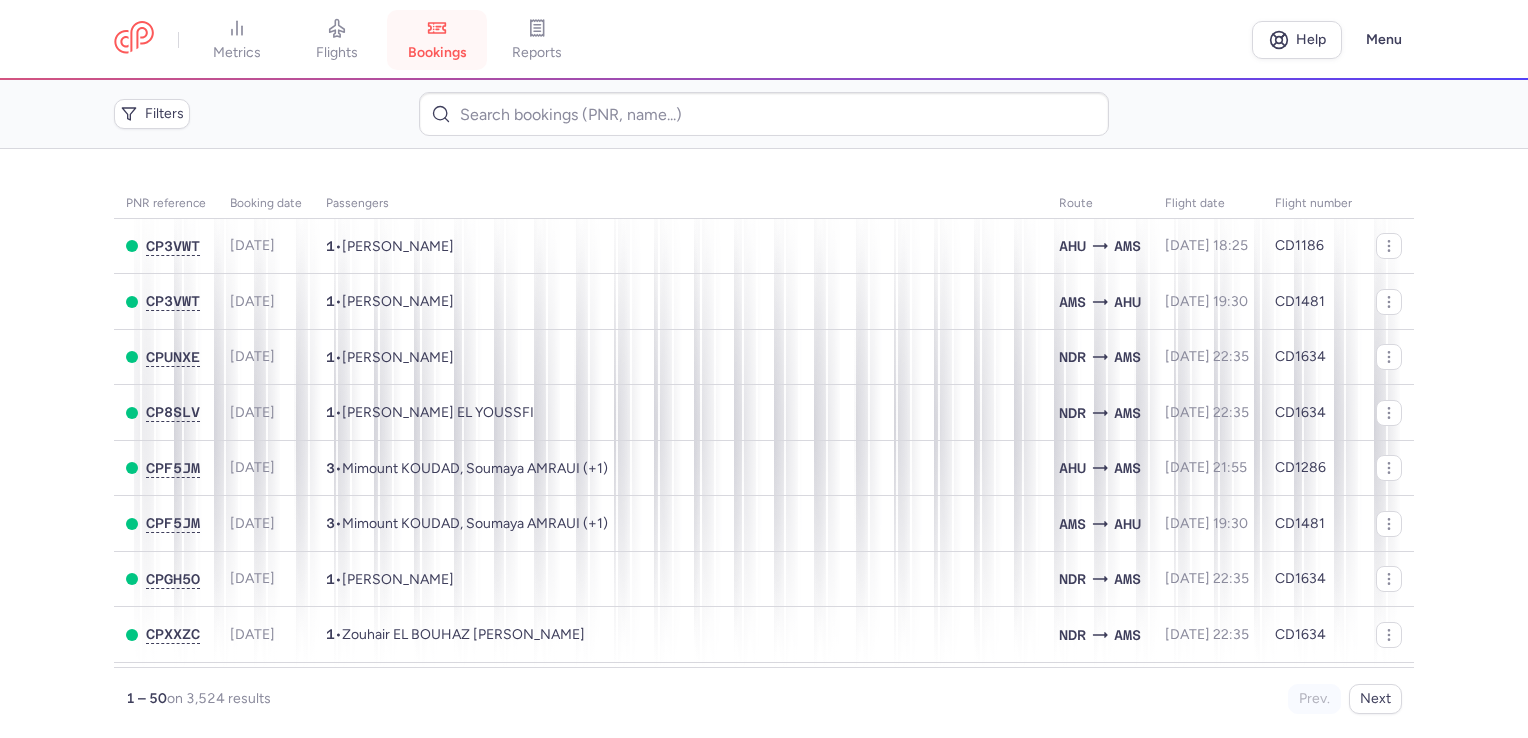 click on "bookings" at bounding box center [437, 40] 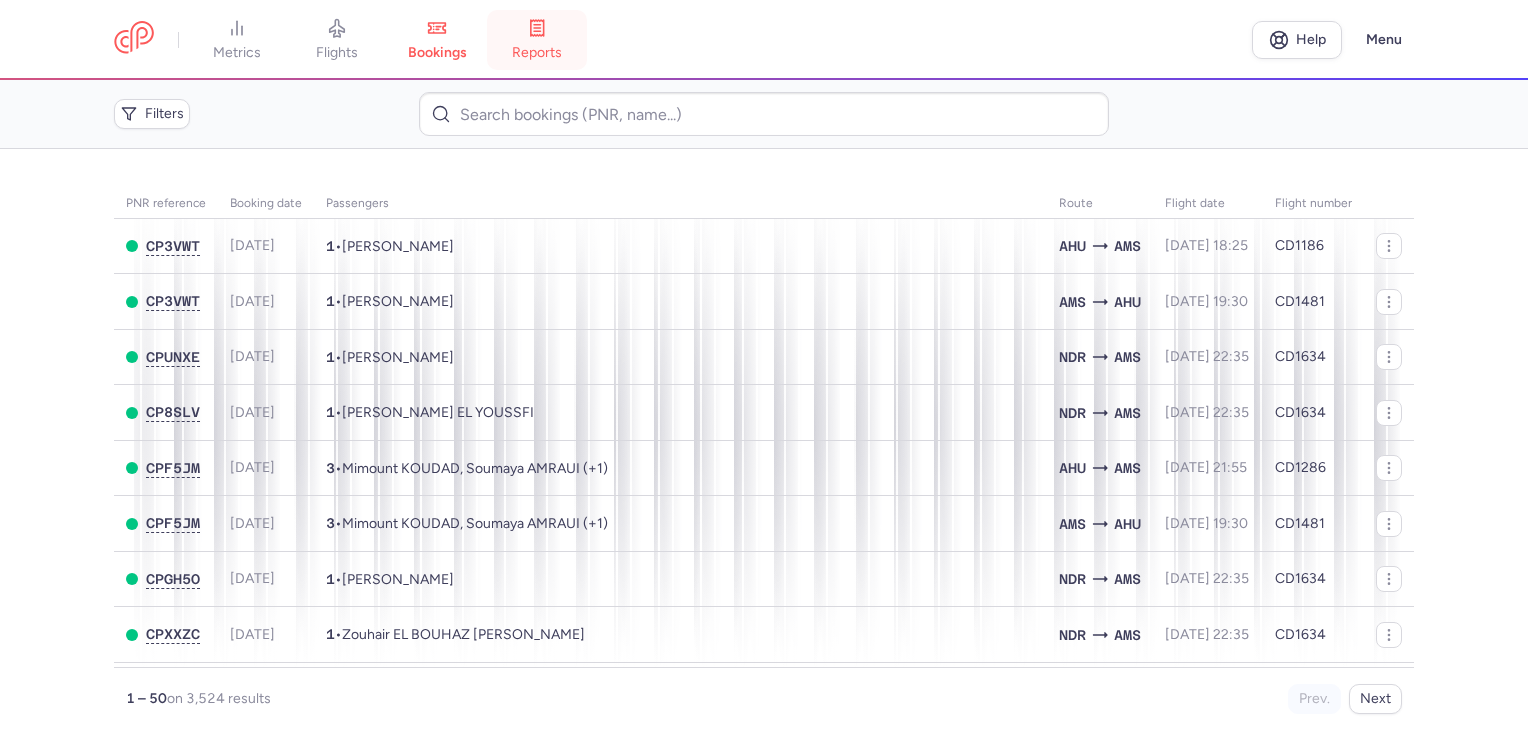 click on "reports" at bounding box center (537, 40) 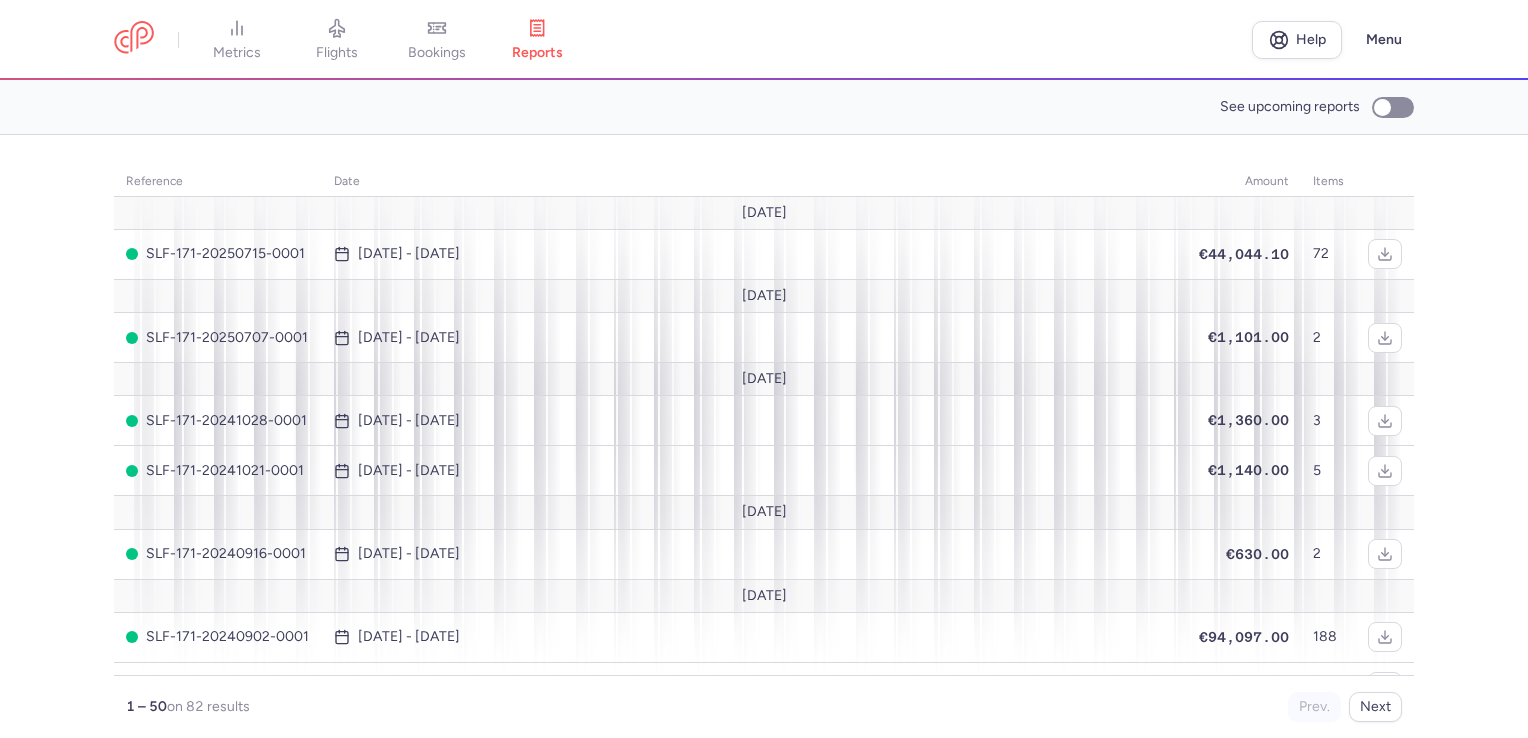 click on "bookings" at bounding box center [437, 40] 